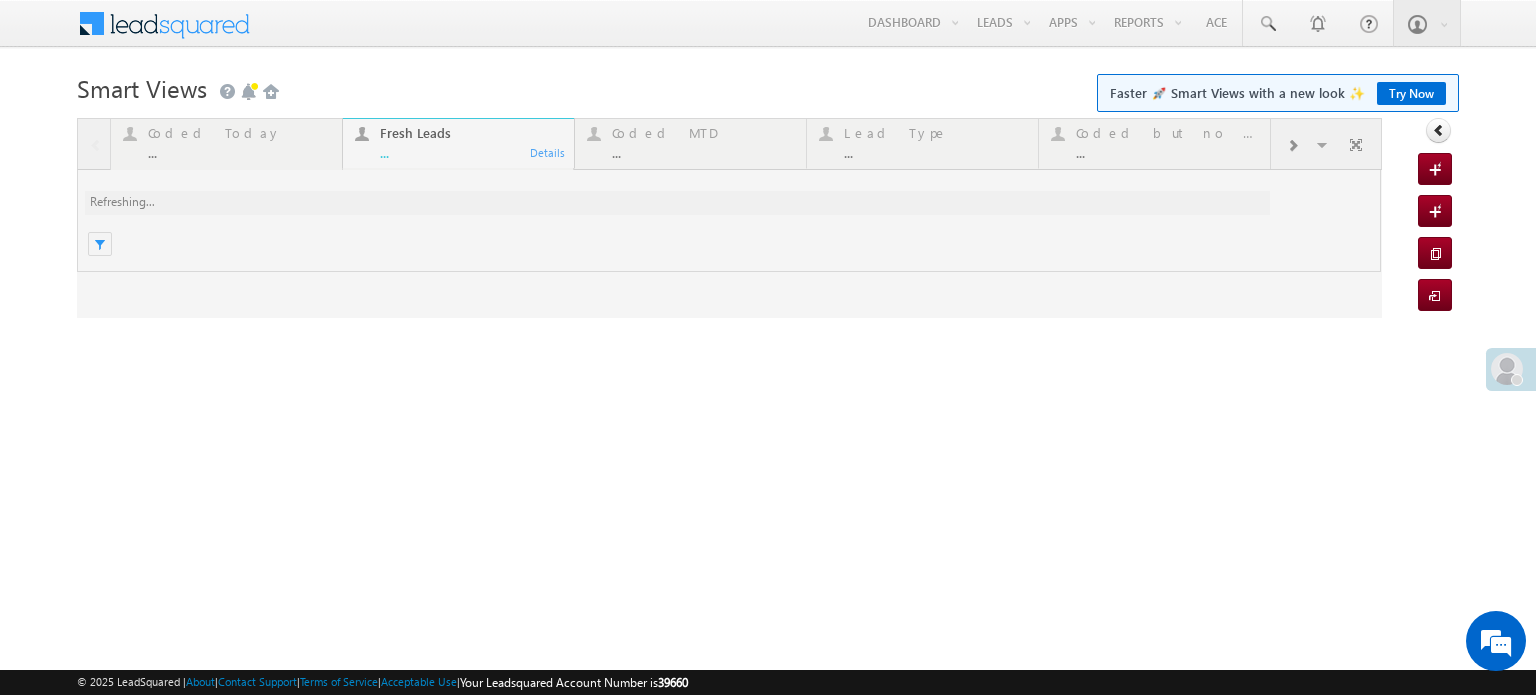 scroll, scrollTop: 0, scrollLeft: 0, axis: both 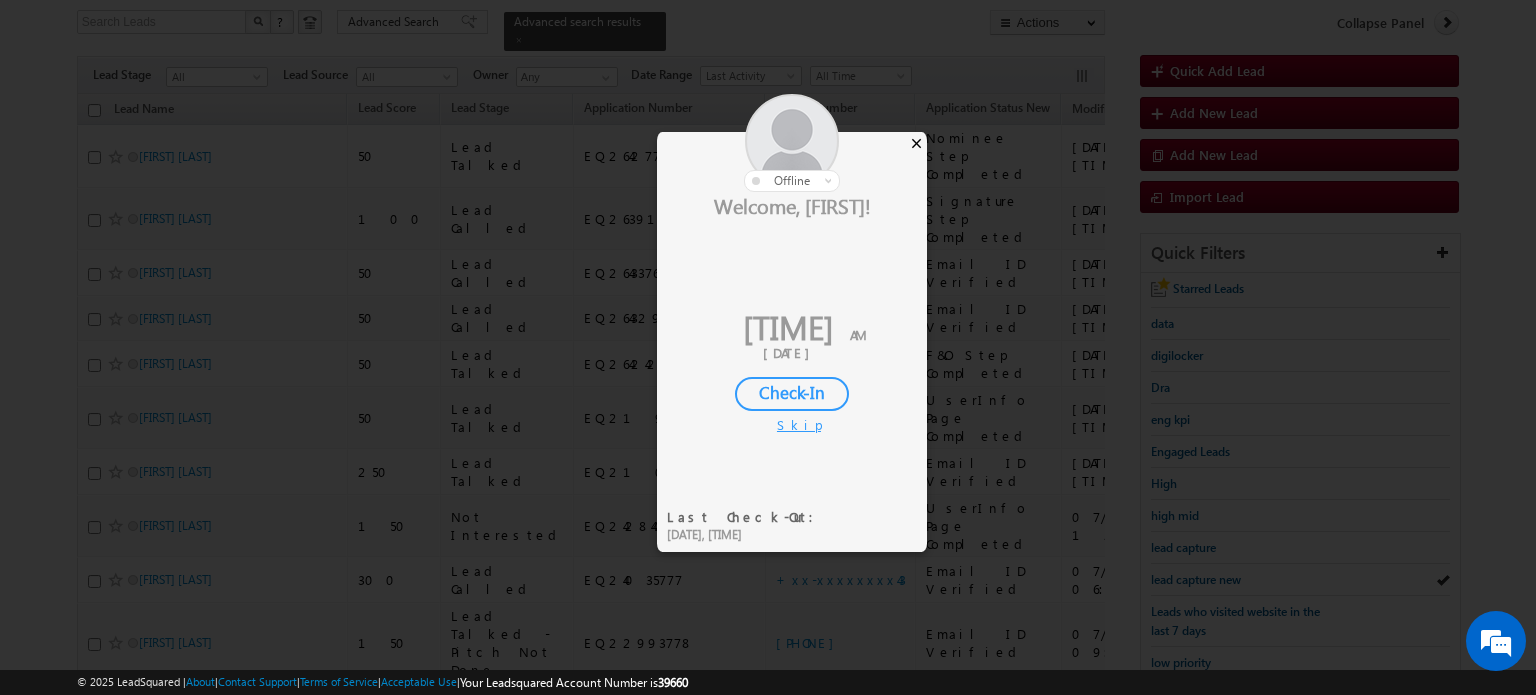 click on "×" at bounding box center (916, 143) 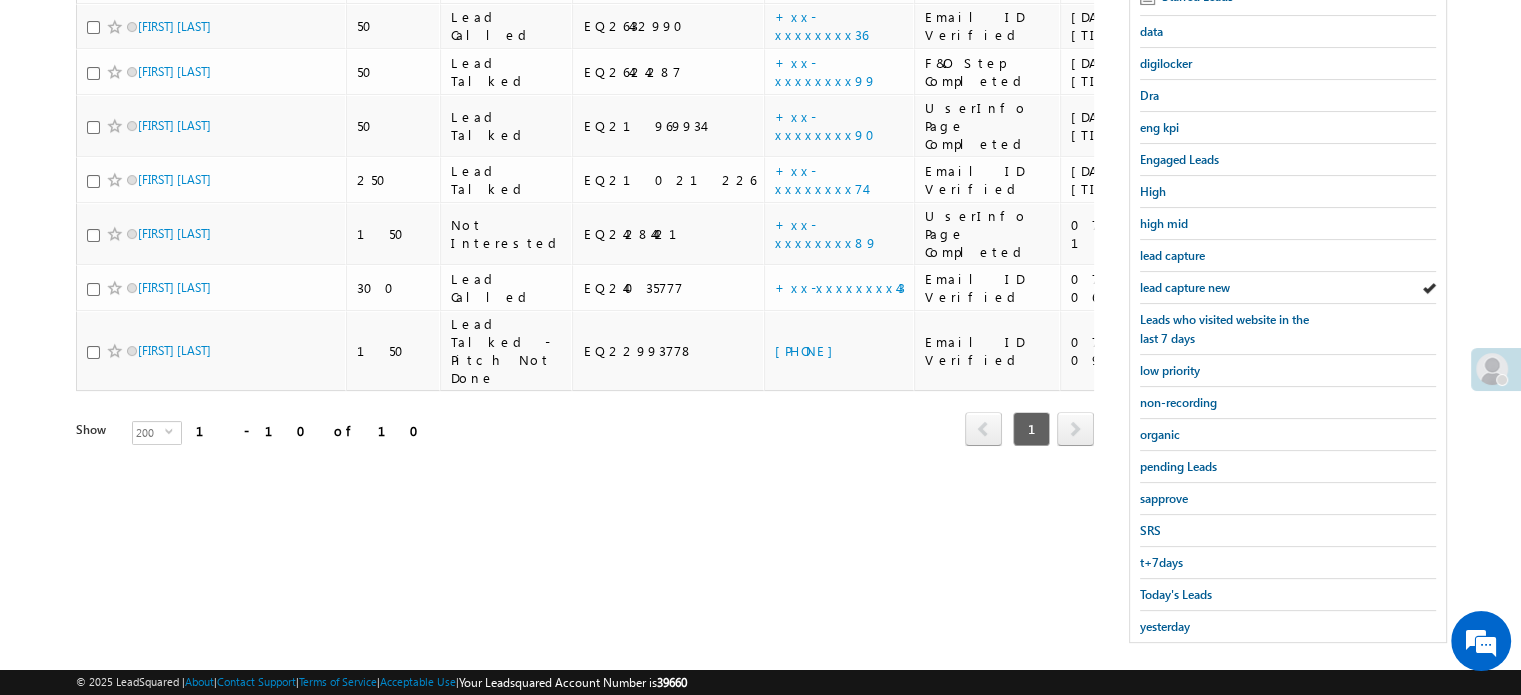 scroll, scrollTop: 429, scrollLeft: 0, axis: vertical 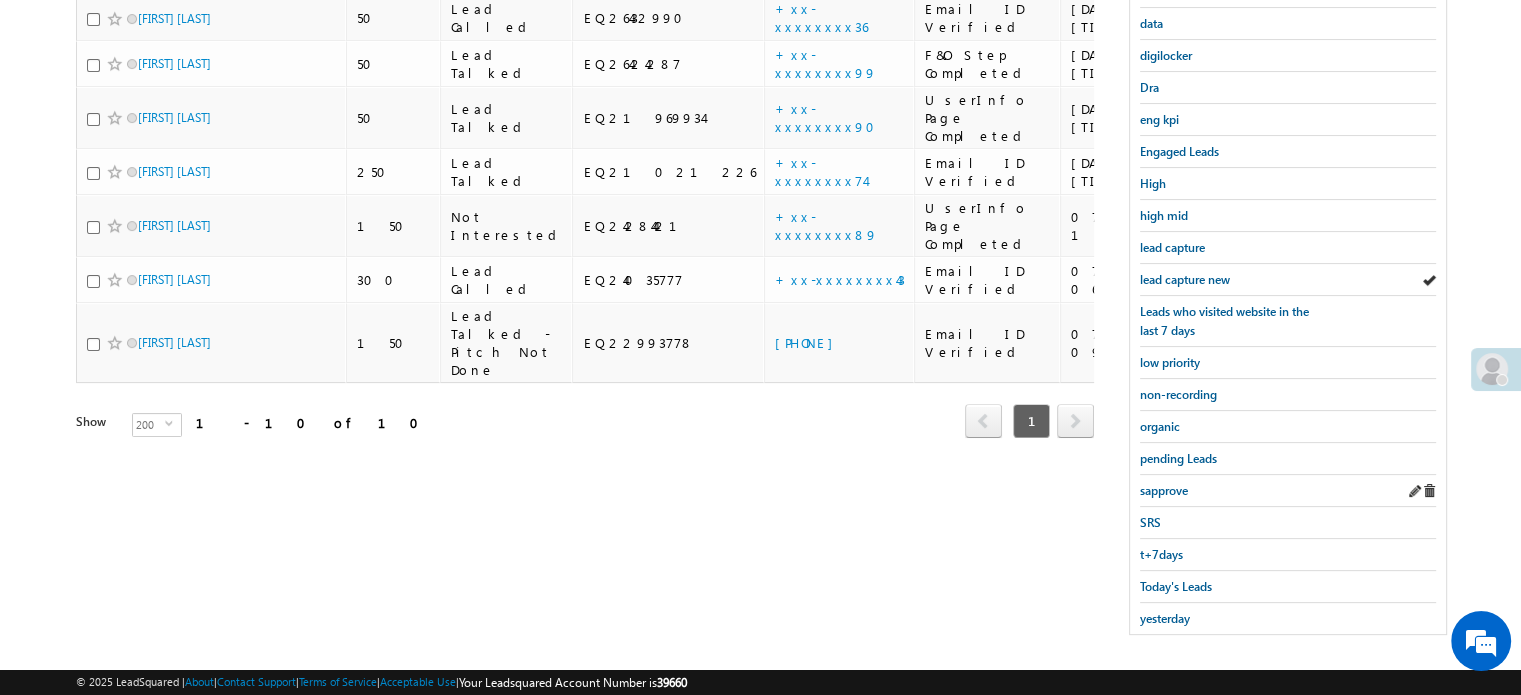 click on "sapprove" at bounding box center (1288, 491) 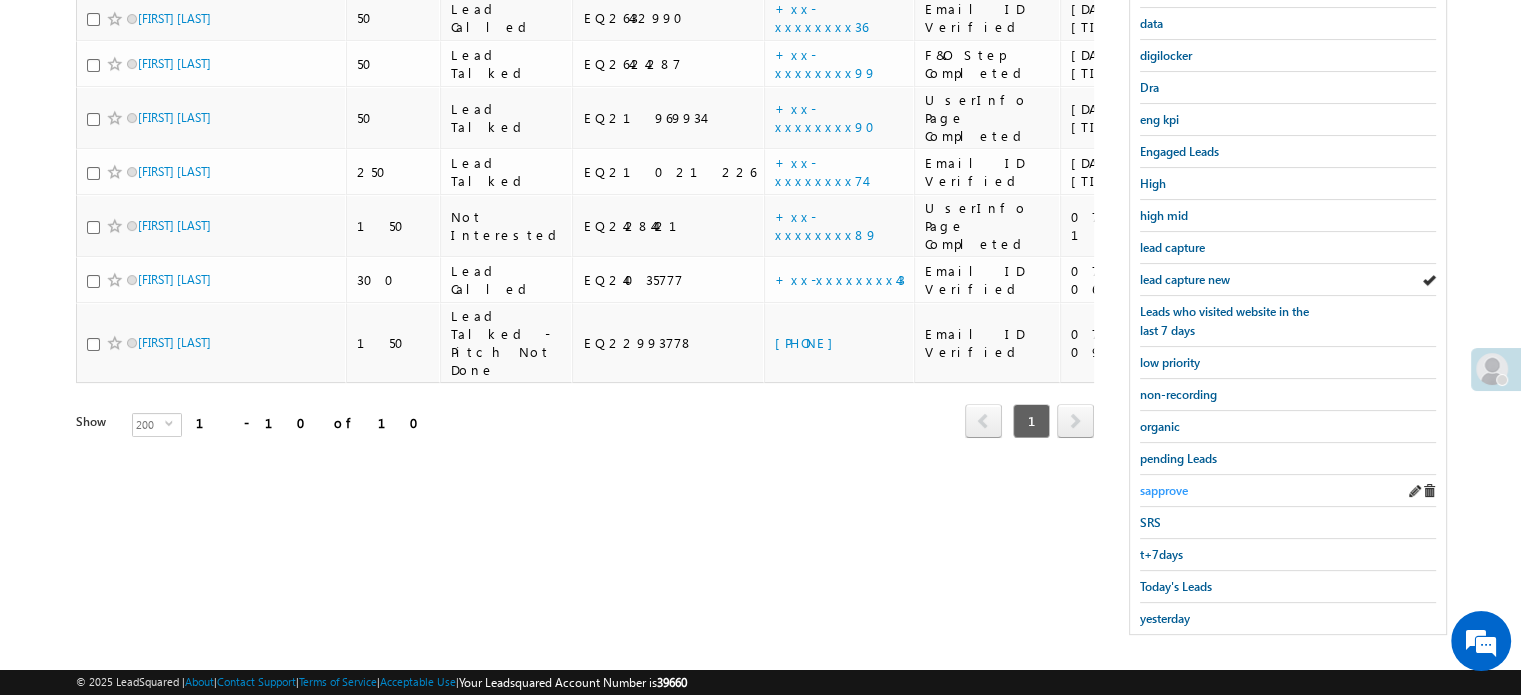 click on "sapprove" at bounding box center [1164, 490] 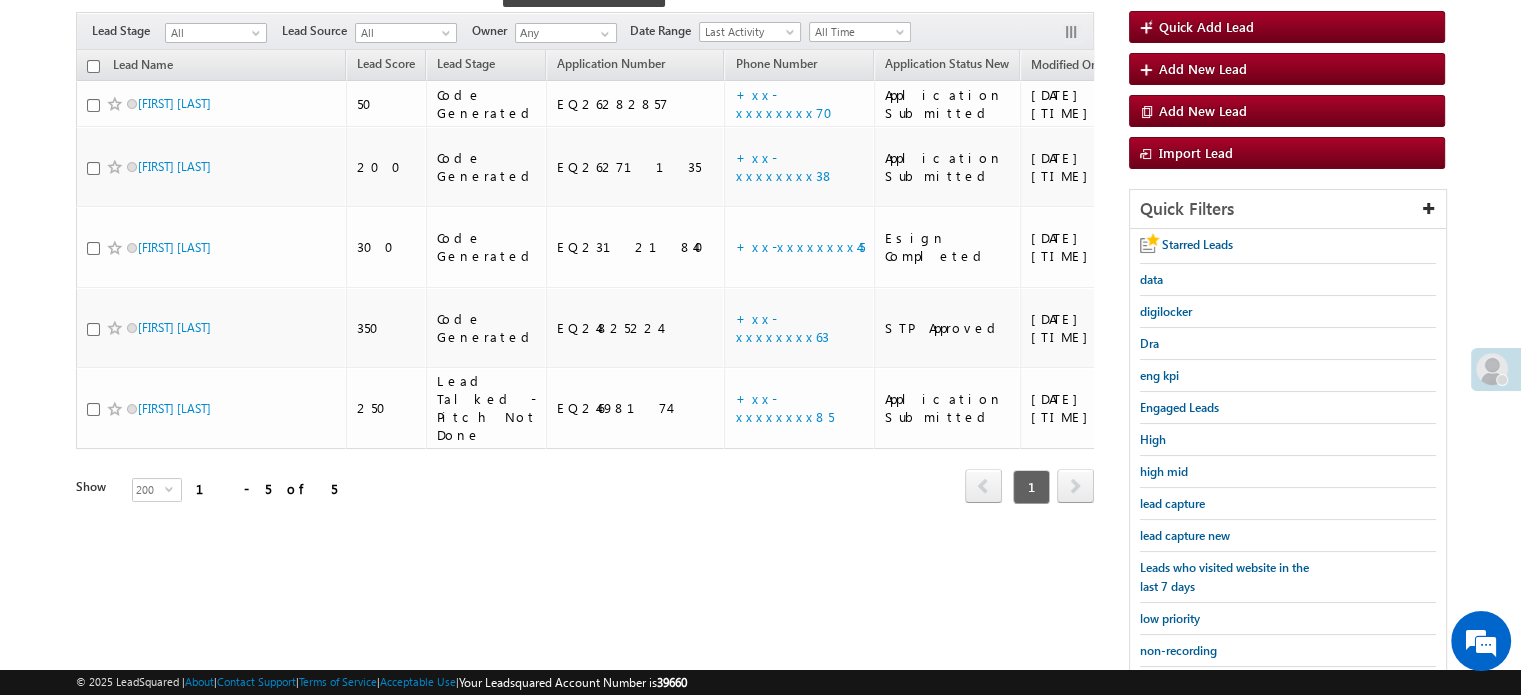 scroll, scrollTop: 129, scrollLeft: 0, axis: vertical 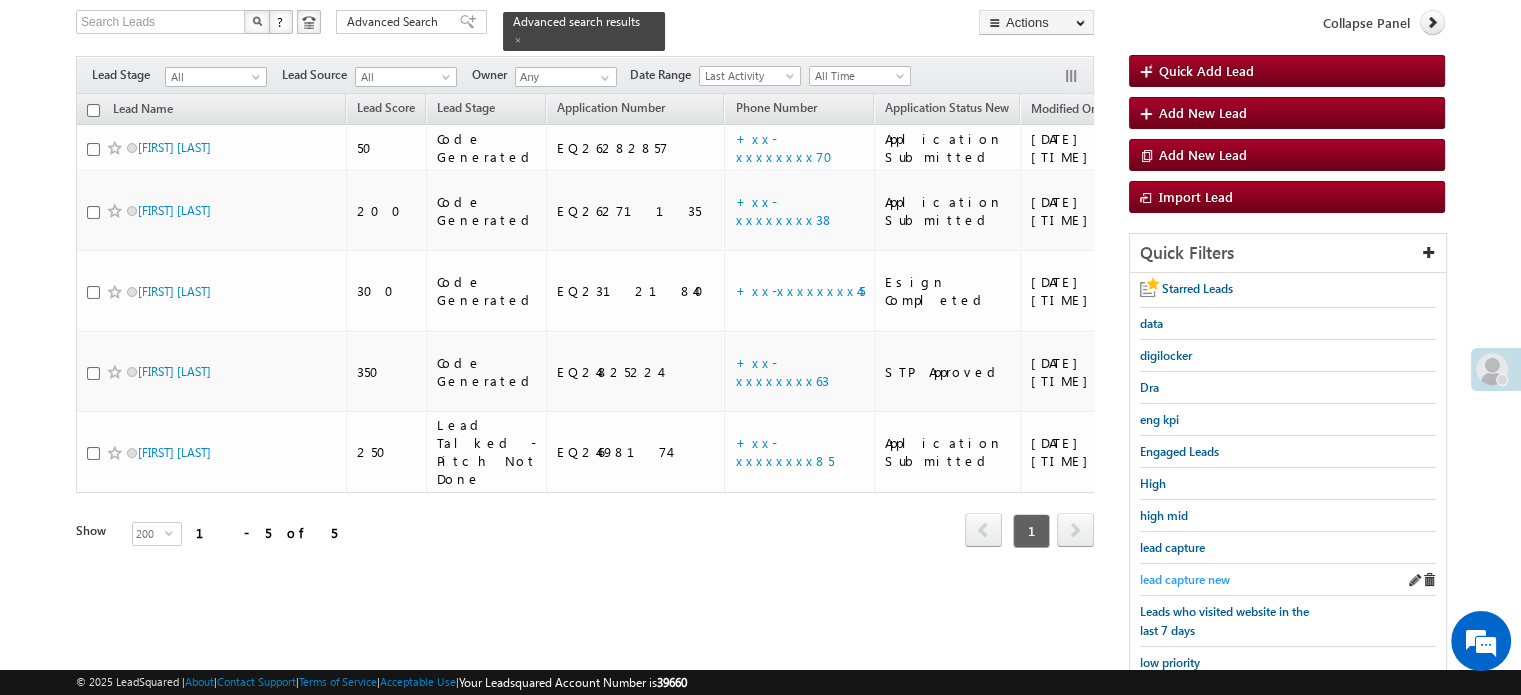 click on "lead capture new" at bounding box center (1185, 579) 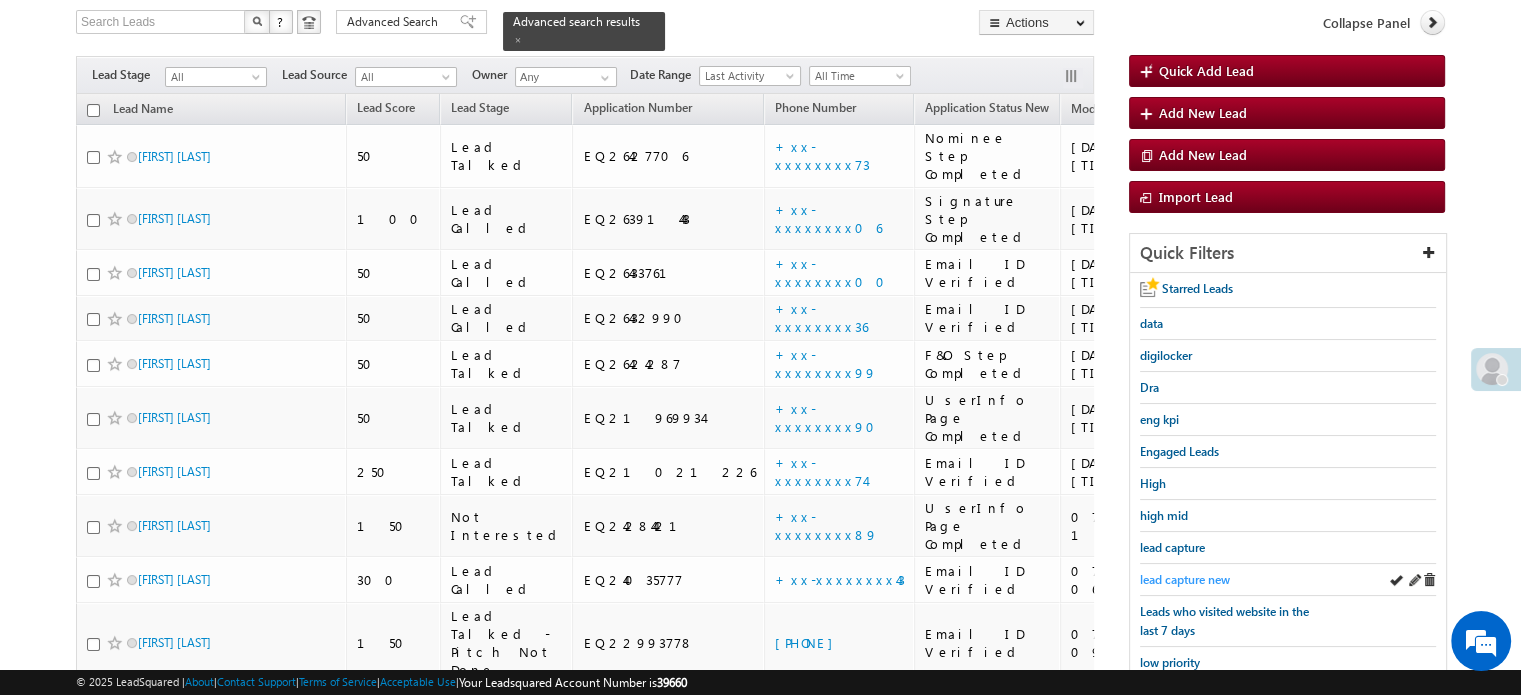 click on "lead capture new" at bounding box center [1185, 579] 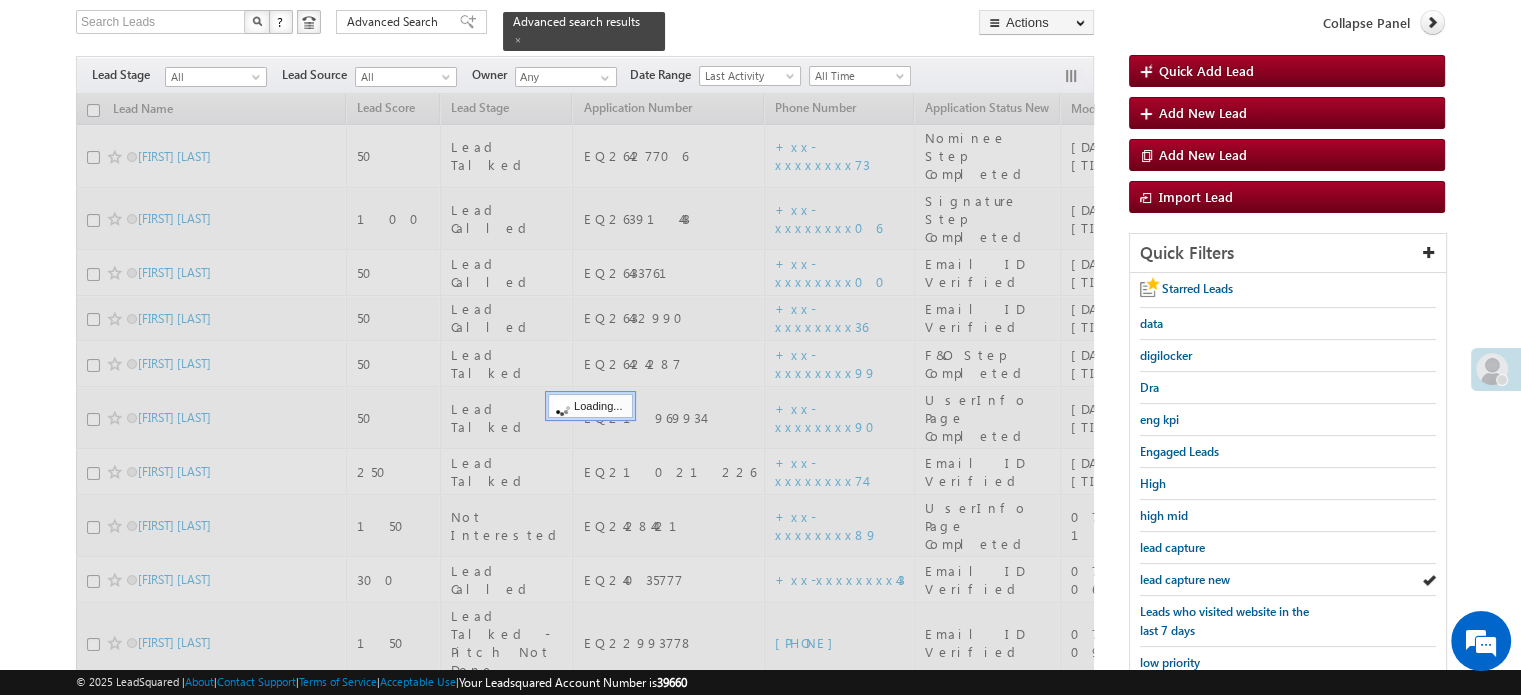 click on "lead capture new" at bounding box center [1185, 579] 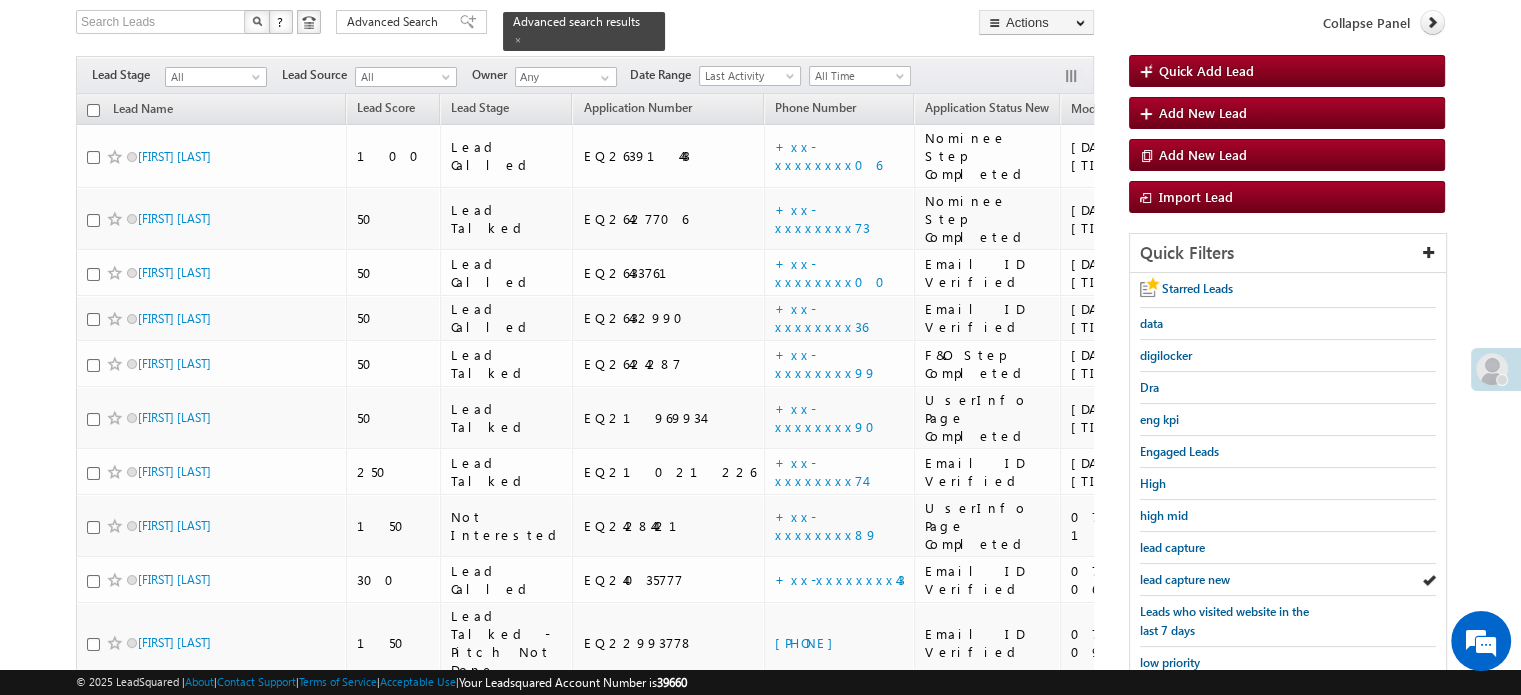 click on "lead capture new" at bounding box center (1185, 579) 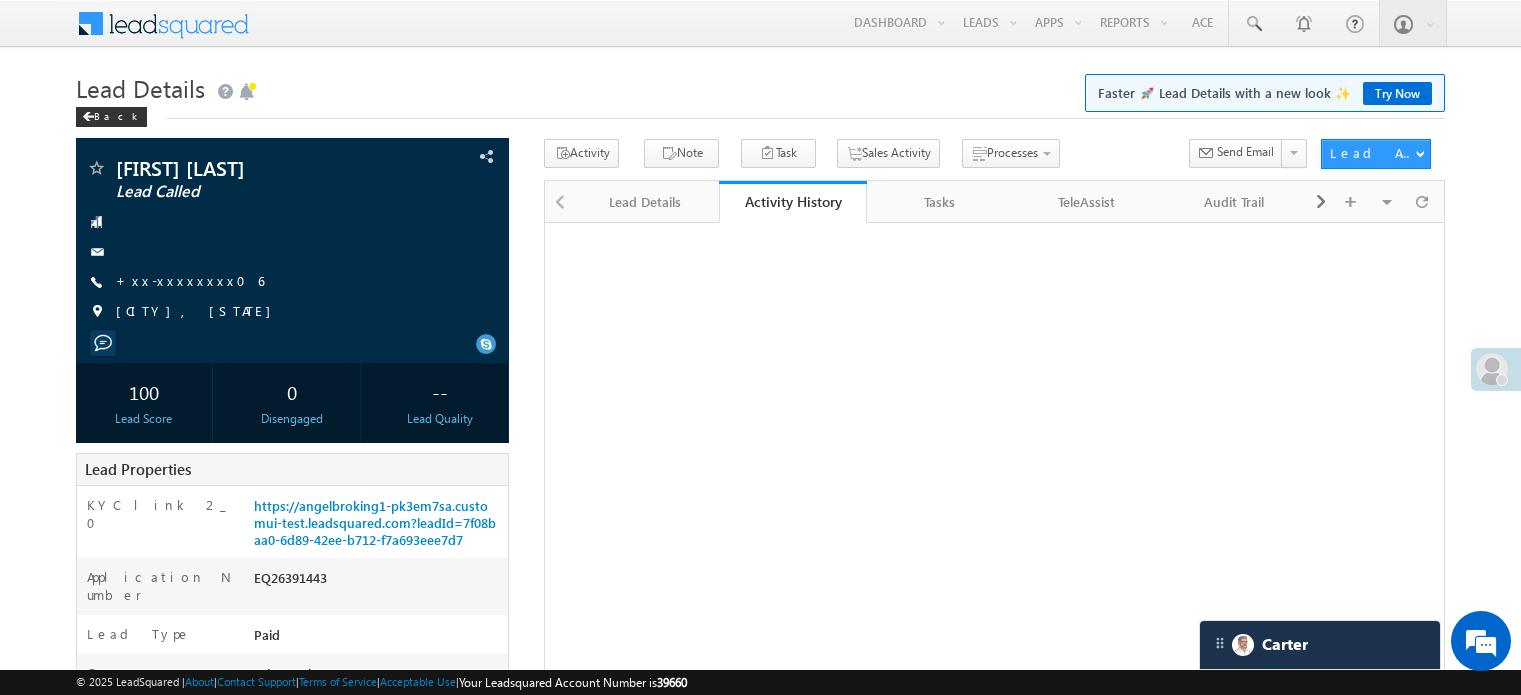 scroll, scrollTop: 0, scrollLeft: 0, axis: both 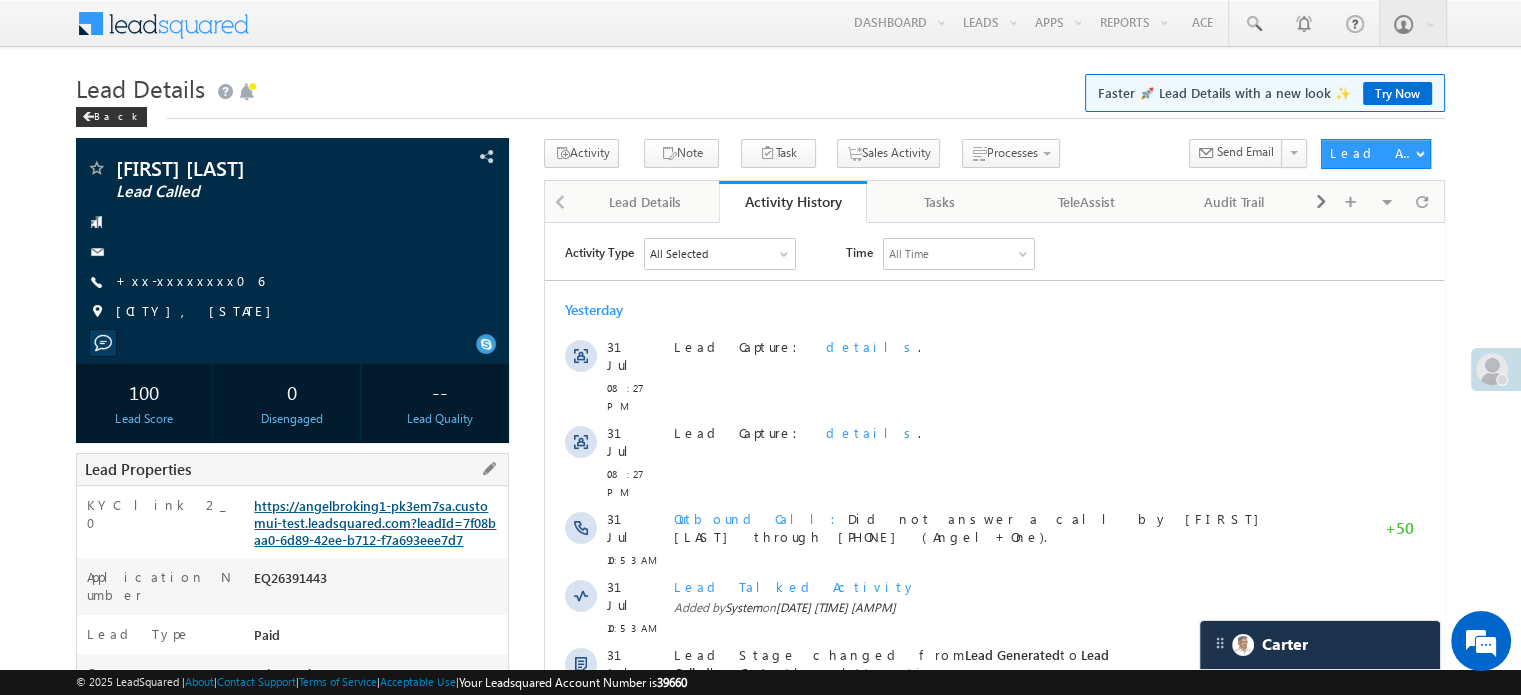 click on "https://angelbroking1-pk3em7sa.customui-test.leadsquared.com?leadId=7f08baa0-6d89-42ee-b712-f7a693eee7d7" at bounding box center [375, 522] 